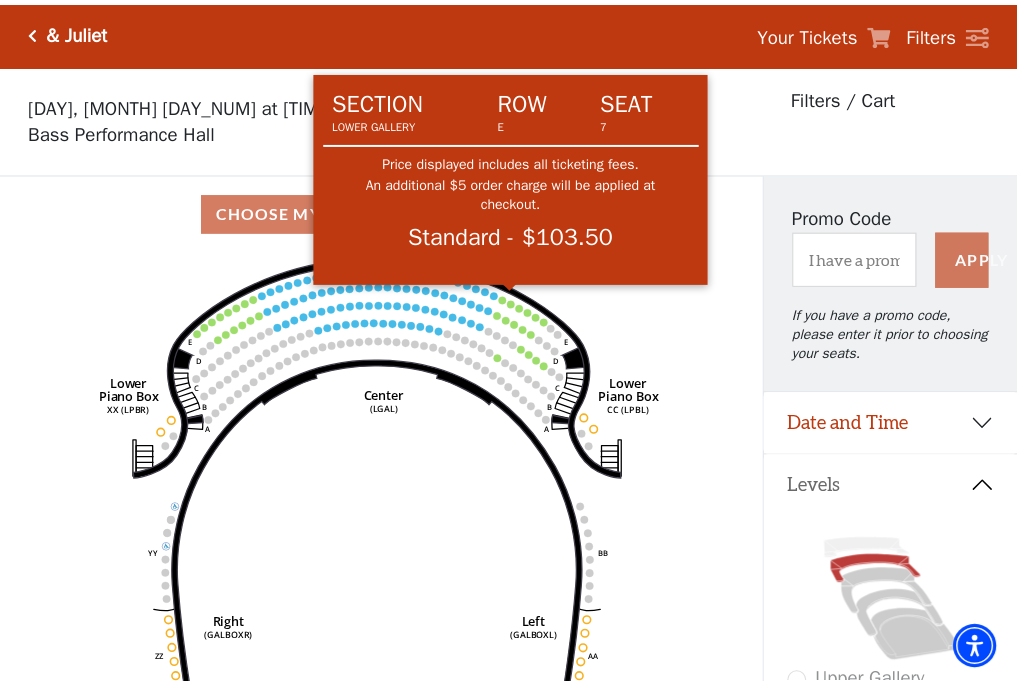scroll, scrollTop: 93, scrollLeft: 0, axis: vertical 